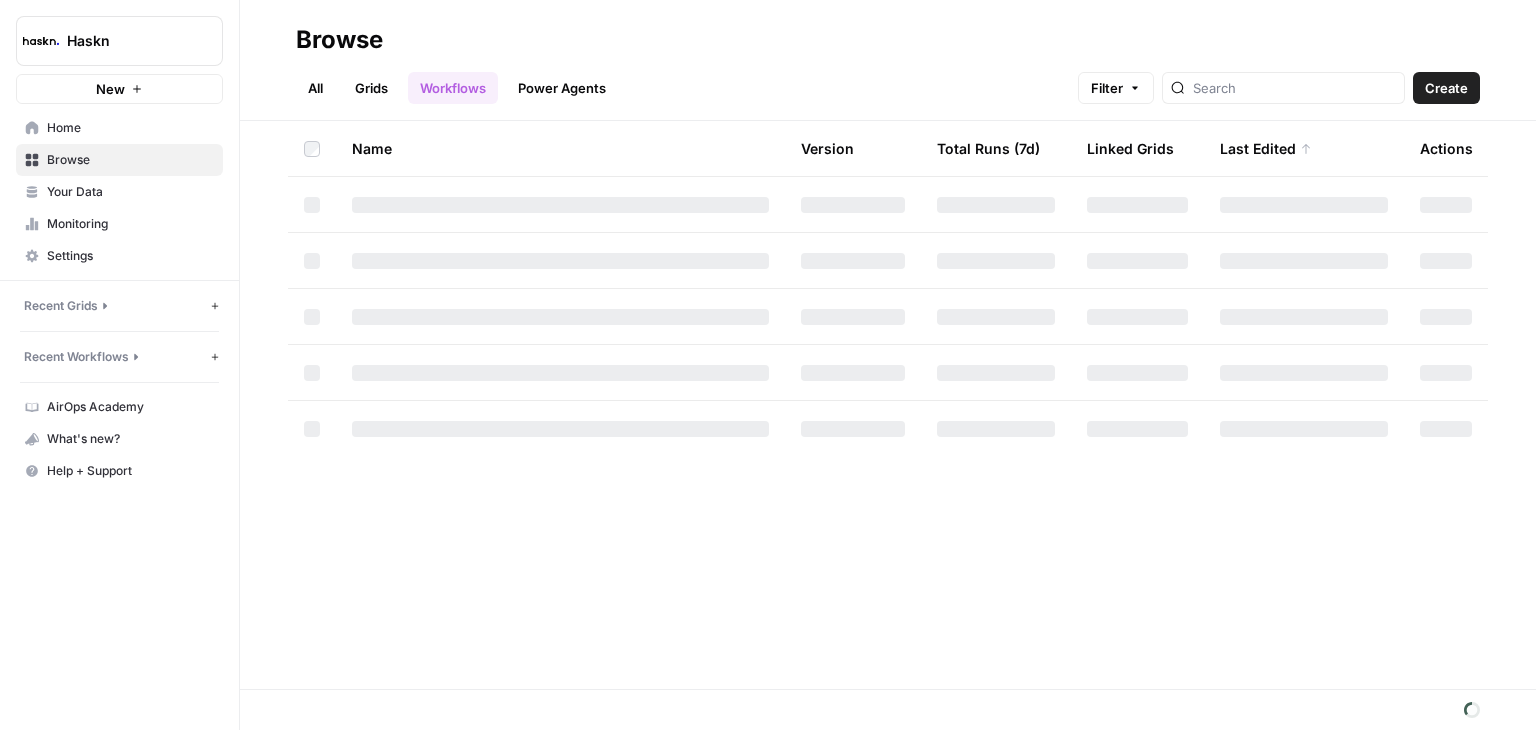 scroll, scrollTop: 0, scrollLeft: 0, axis: both 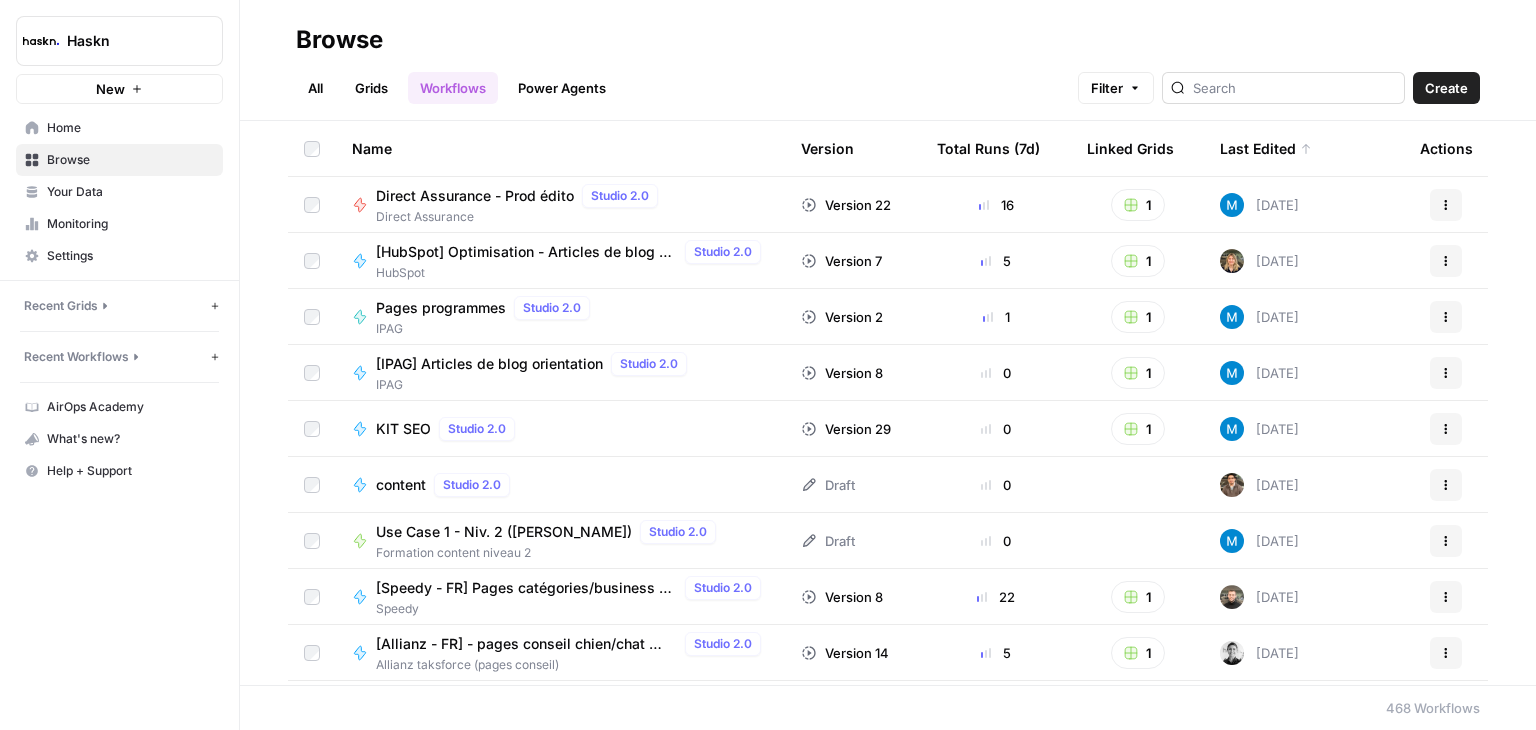 click at bounding box center (1283, 88) 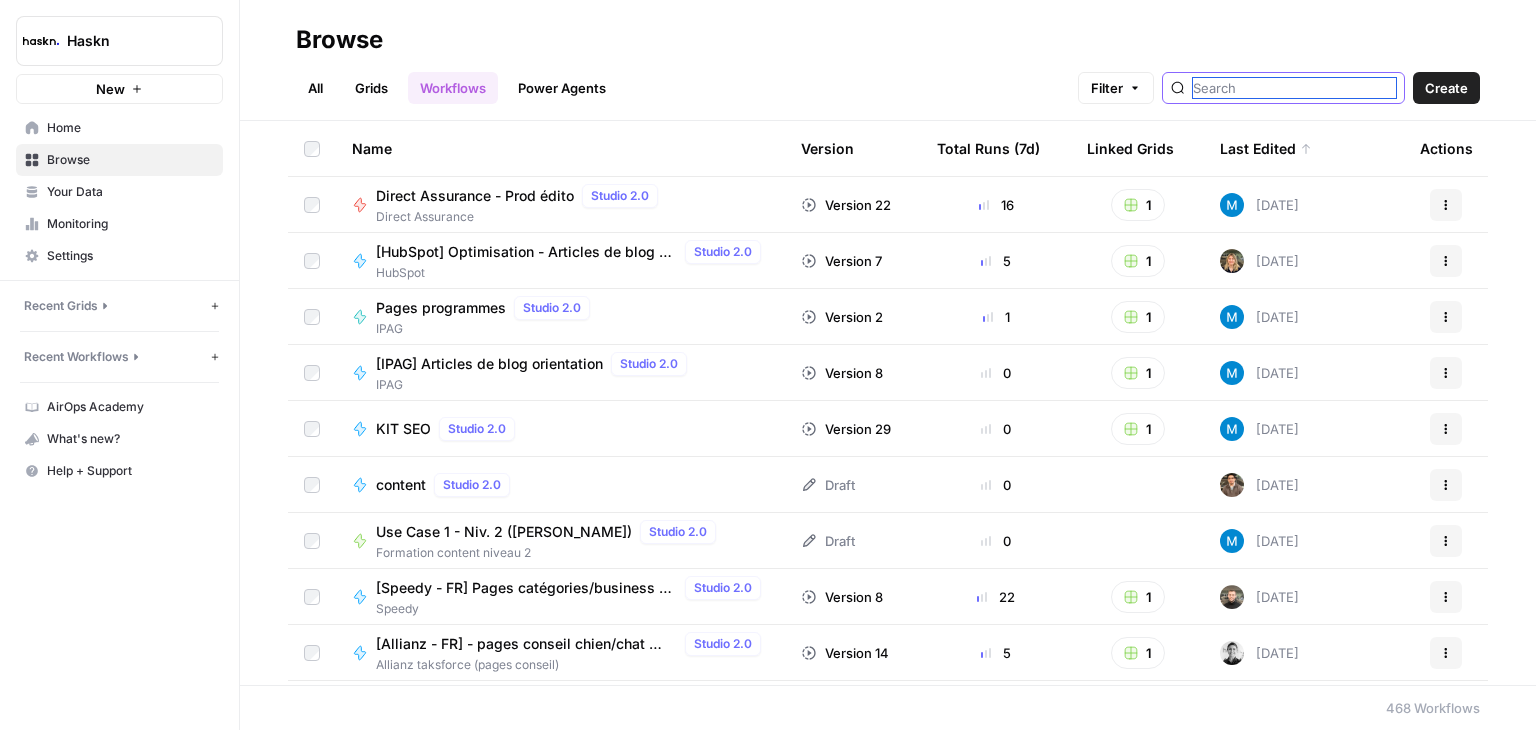 type on "a" 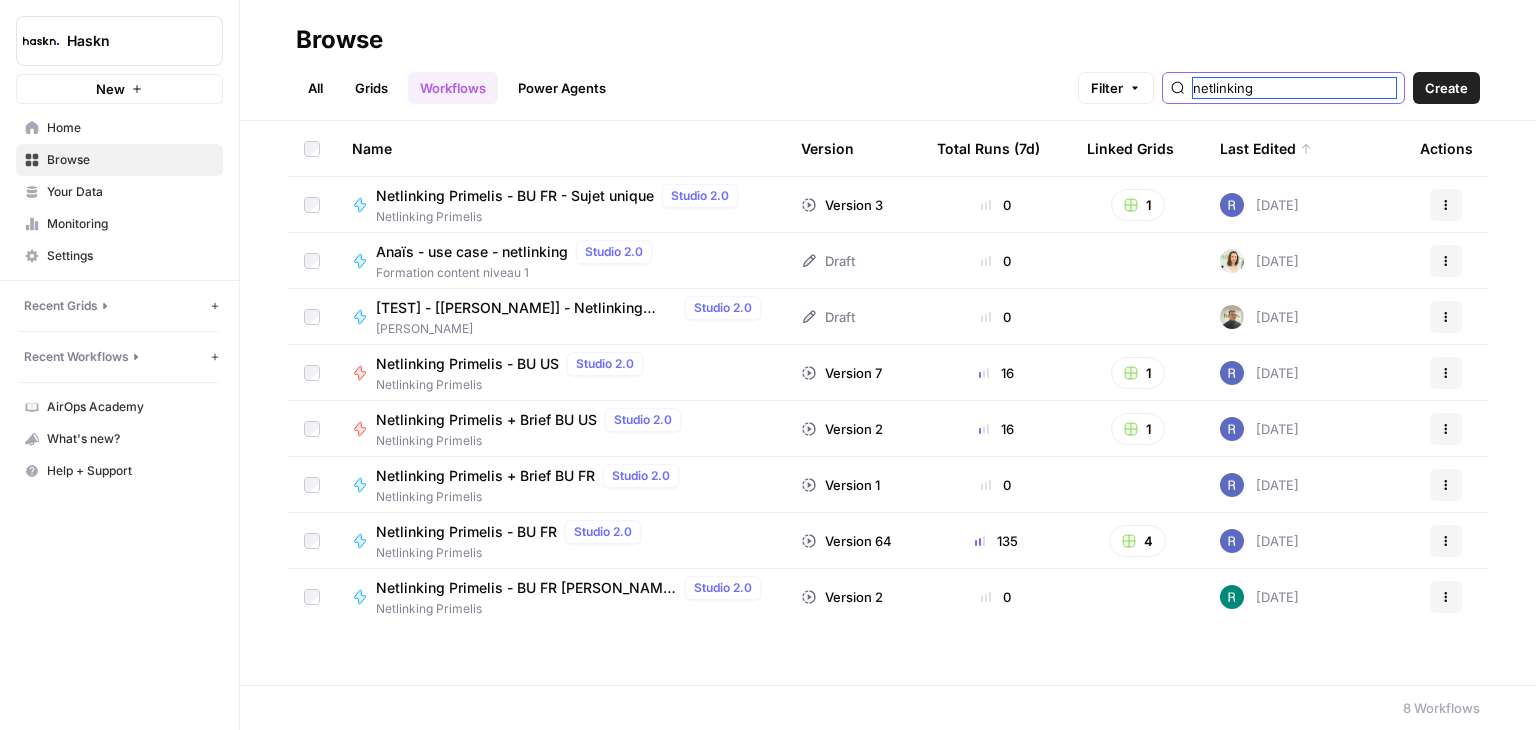 type on "netlinking" 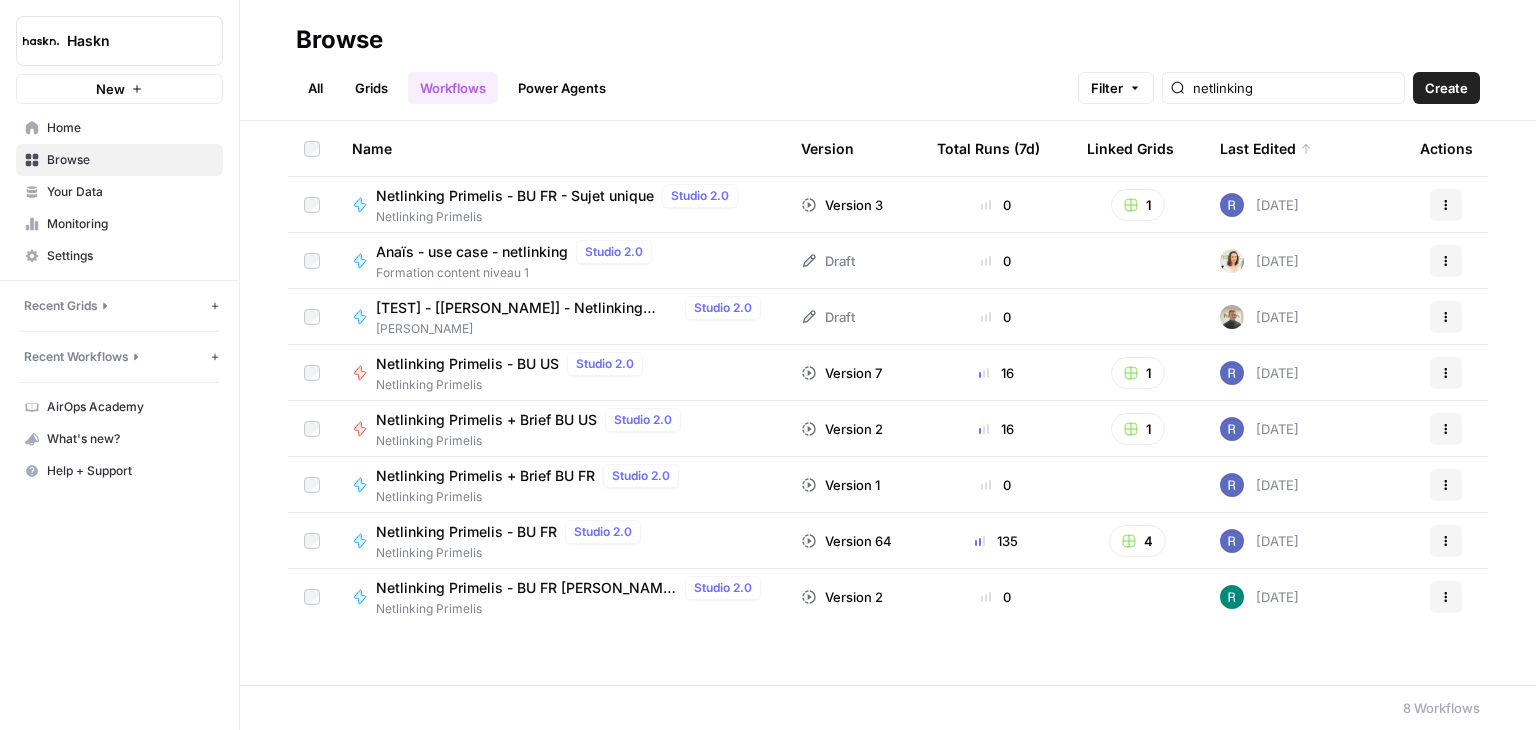 click on "Netlinking Primelis - BU FR - Sujet unique" at bounding box center (515, 196) 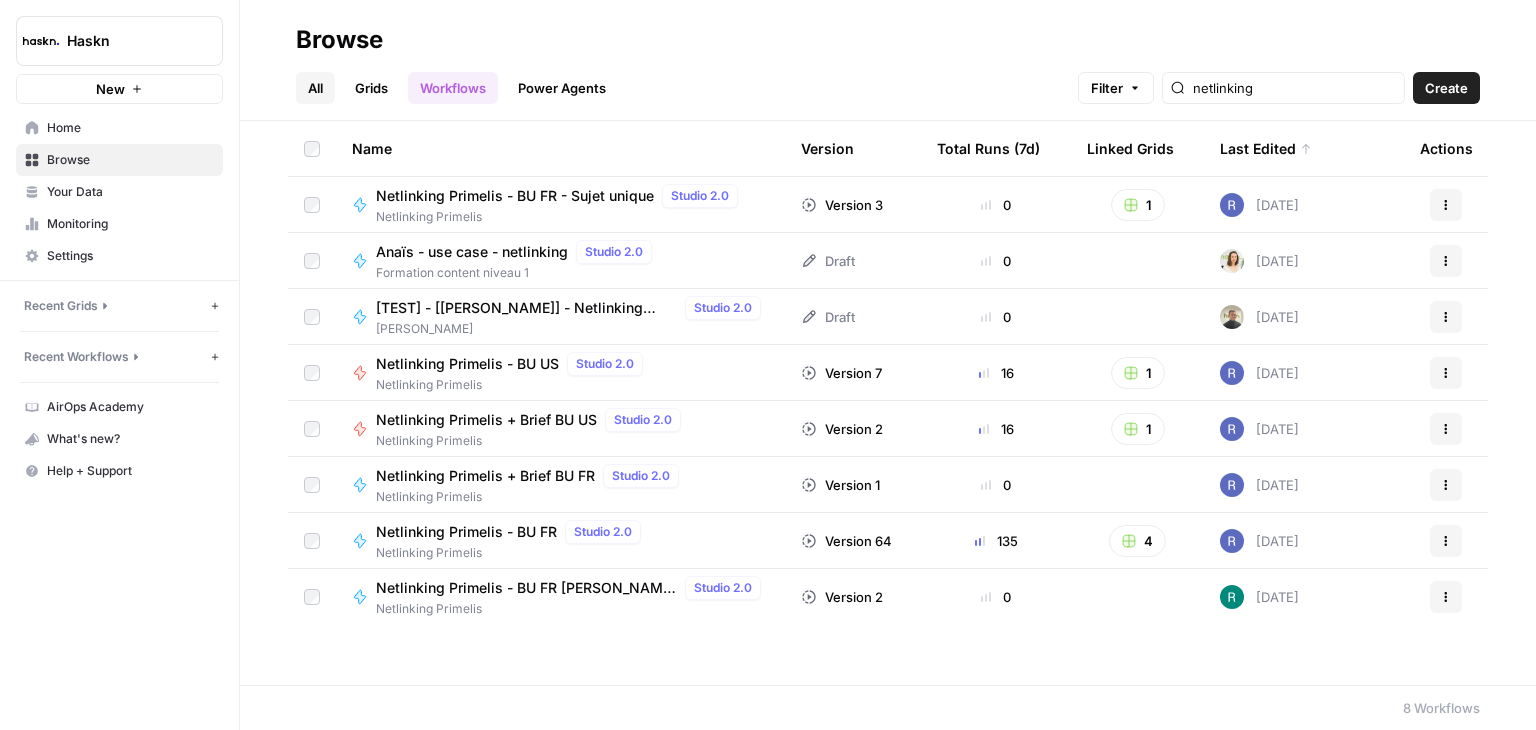 click on "All" at bounding box center [315, 88] 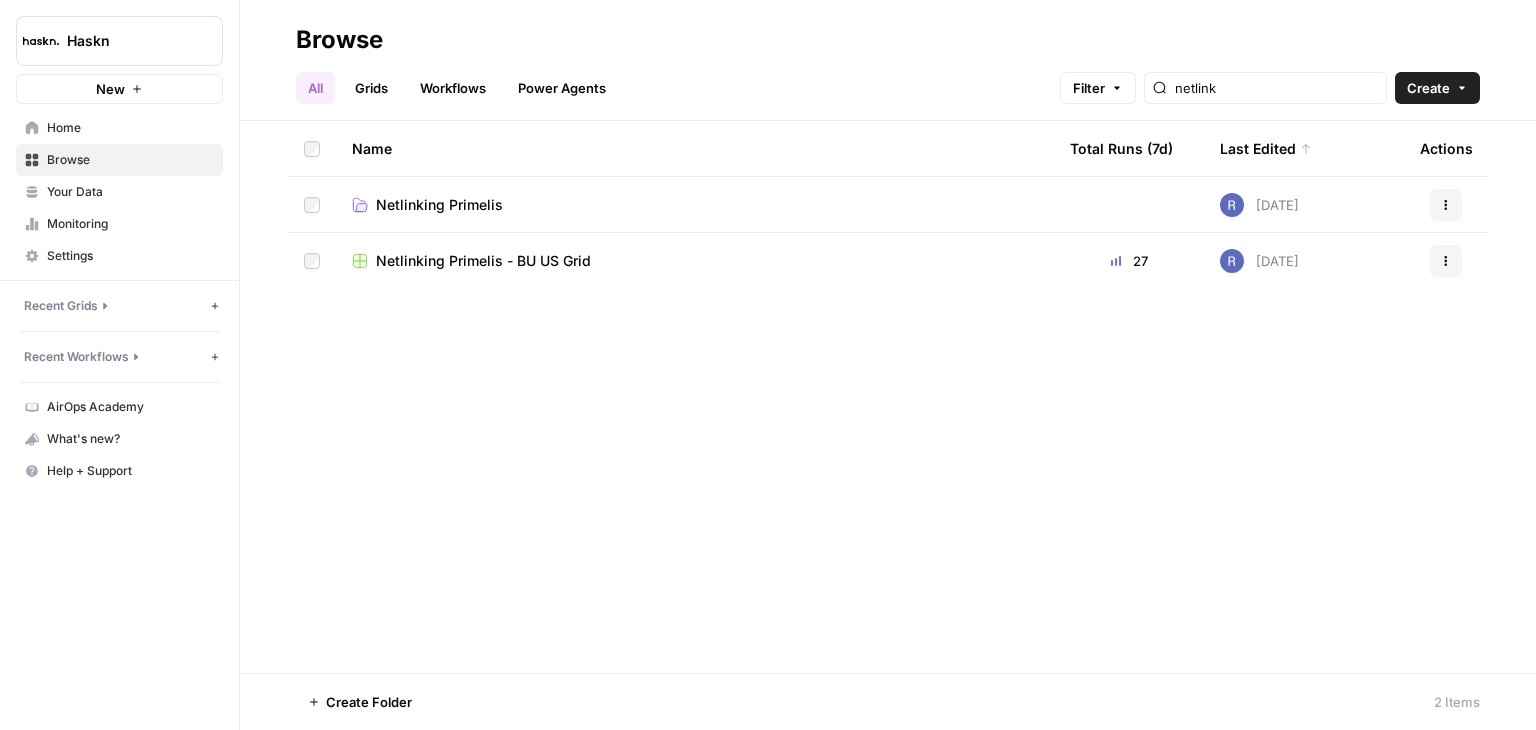 click on "Netlinking Primelis" at bounding box center (439, 205) 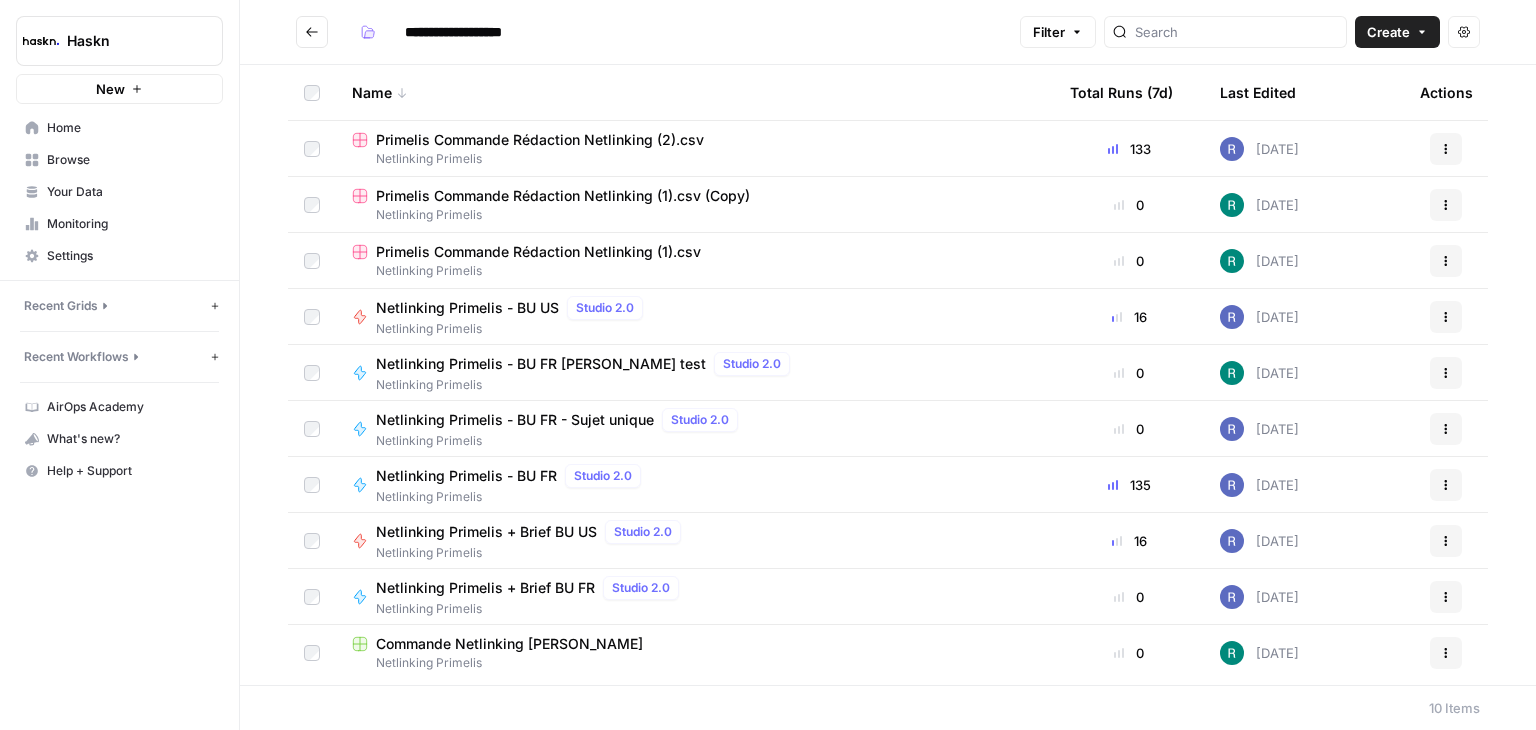 click on "Primelis Commande Rédaction Netlinking (2).csv" at bounding box center [540, 140] 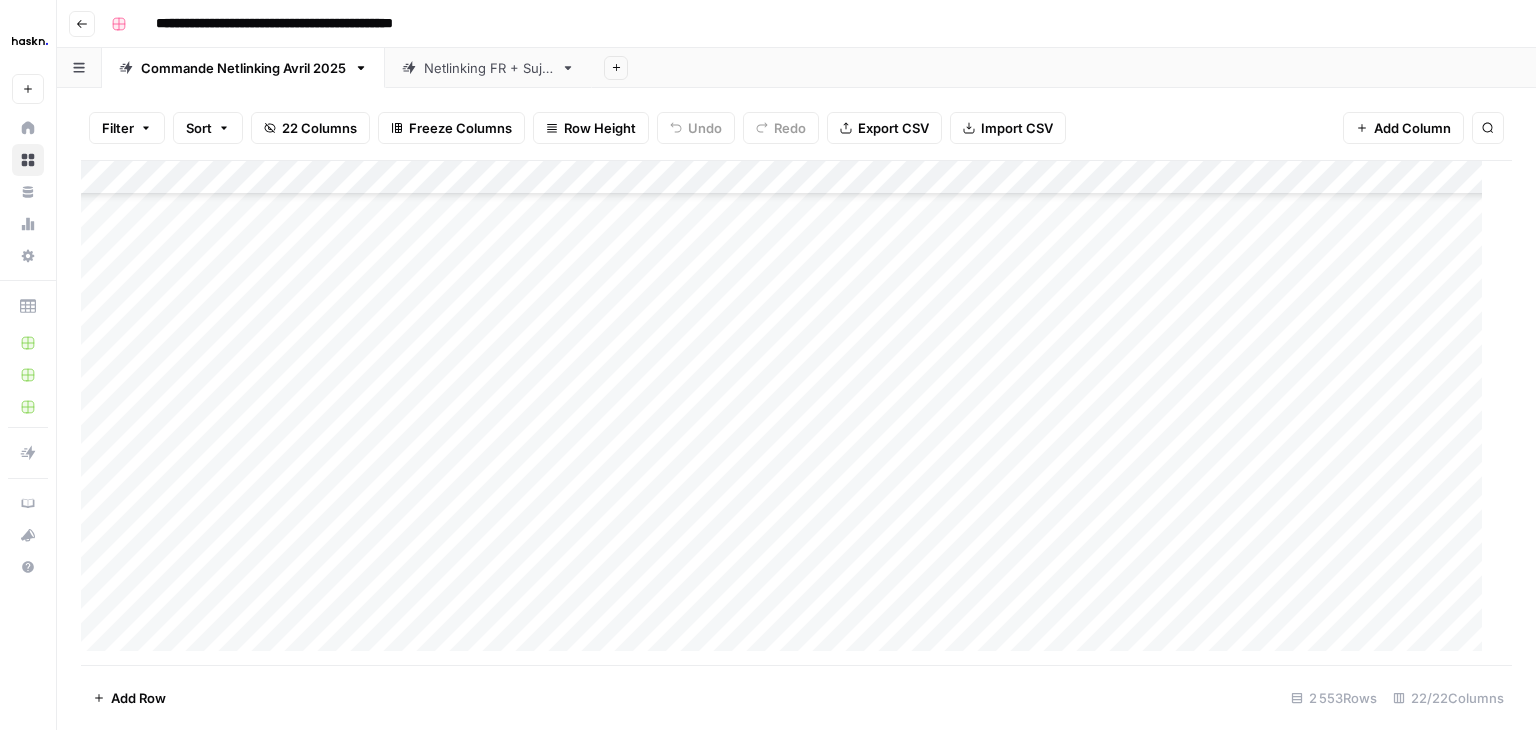 scroll, scrollTop: 86378, scrollLeft: 0, axis: vertical 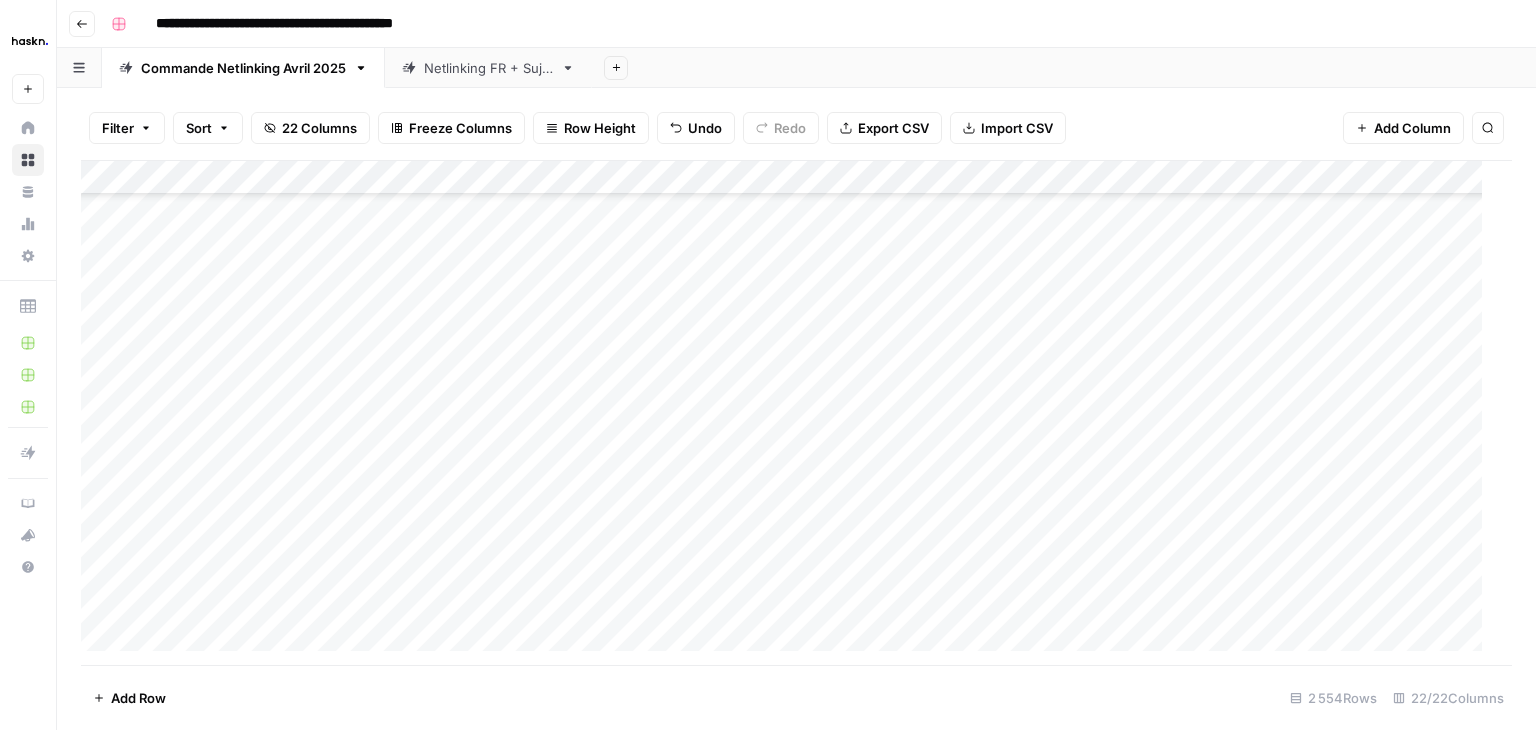 click on "Add Column" at bounding box center (789, 413) 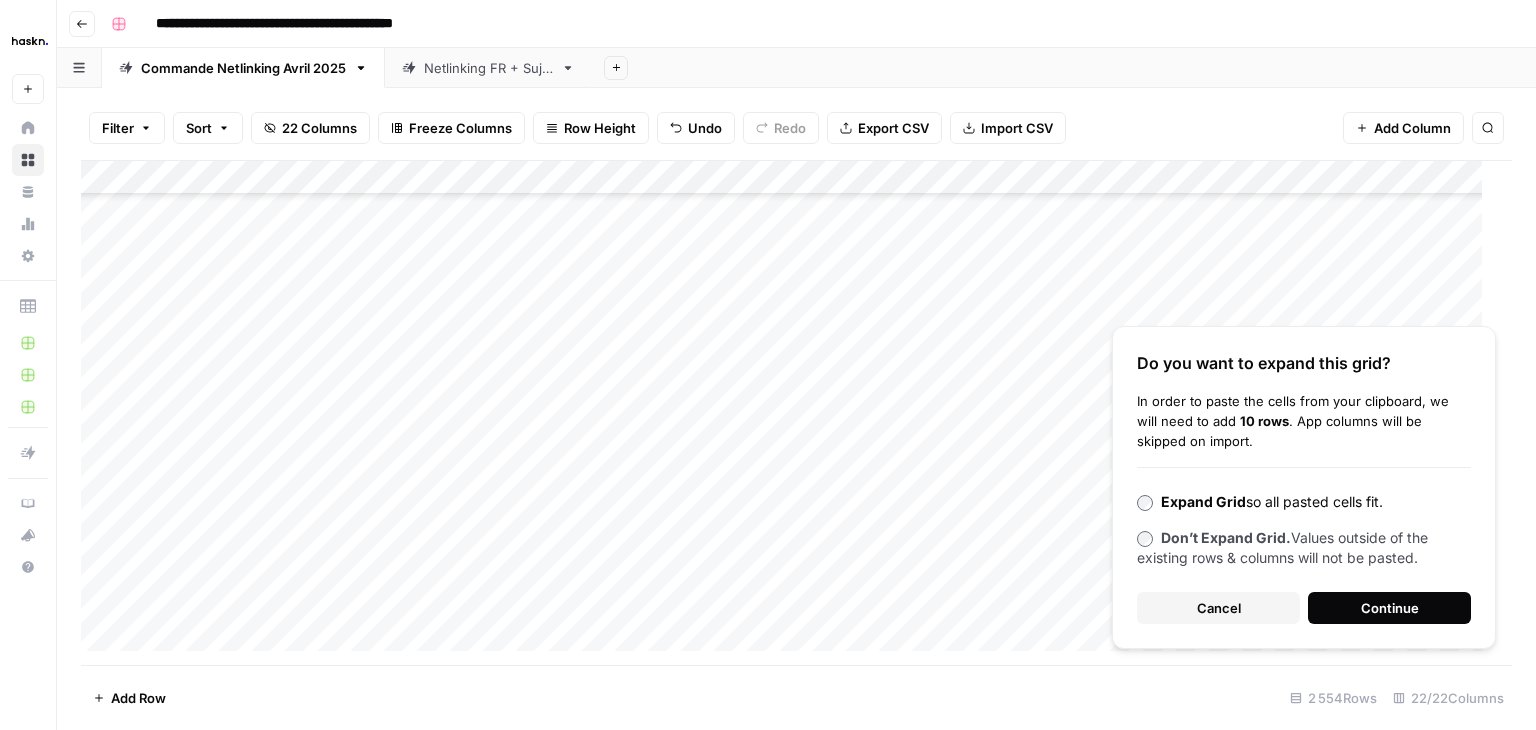 click on "Continue" at bounding box center [1389, 608] 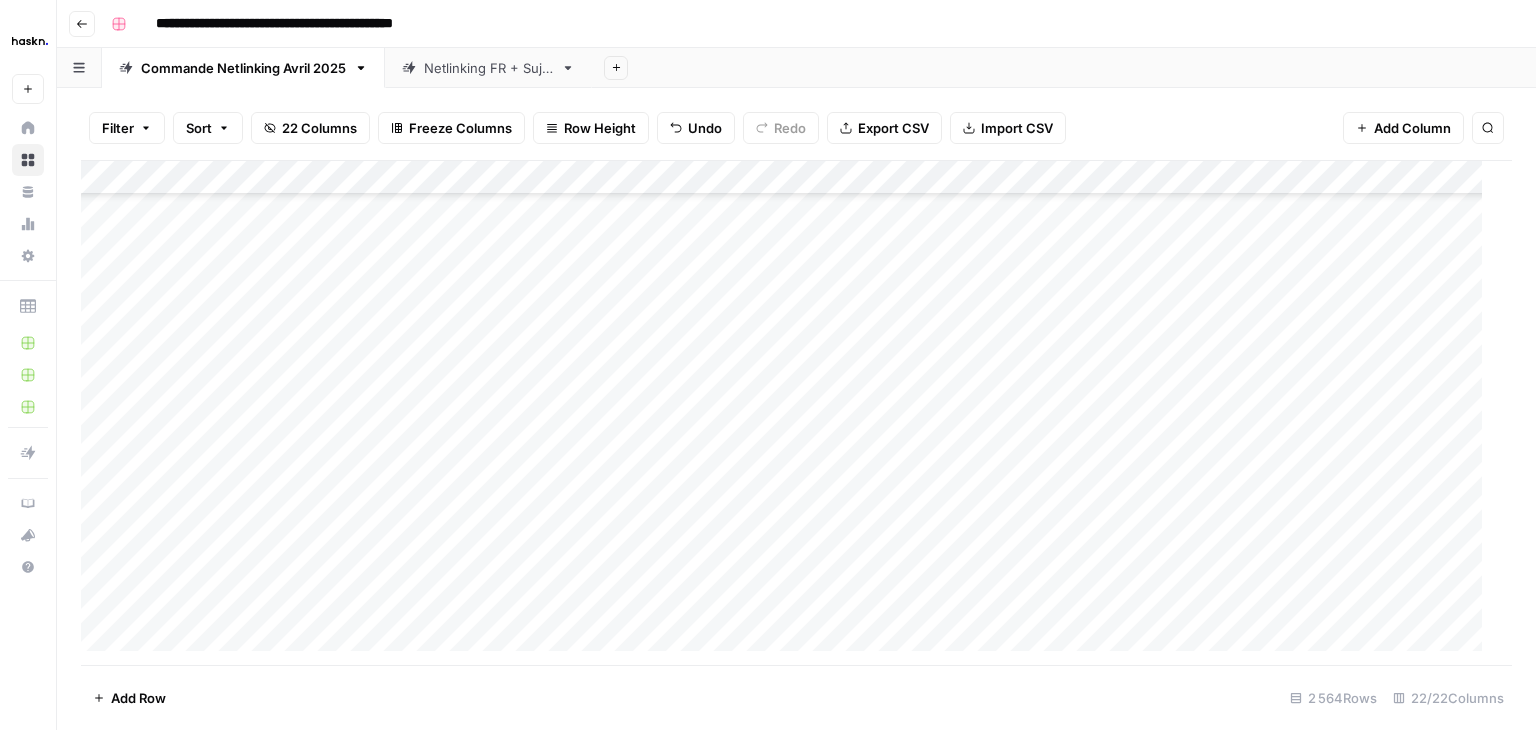 click on "Add Column" at bounding box center (789, 413) 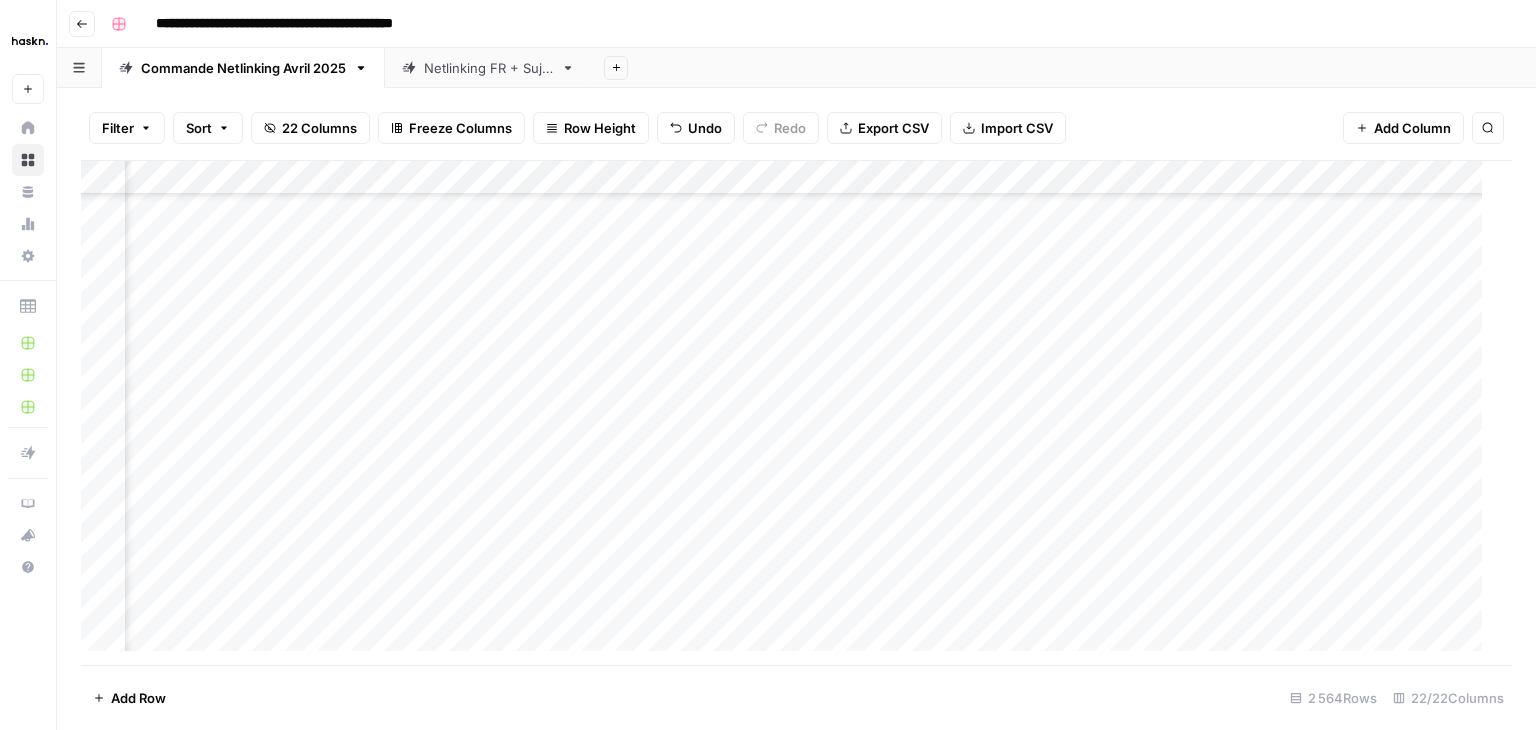 scroll, scrollTop: 86412, scrollLeft: 908, axis: both 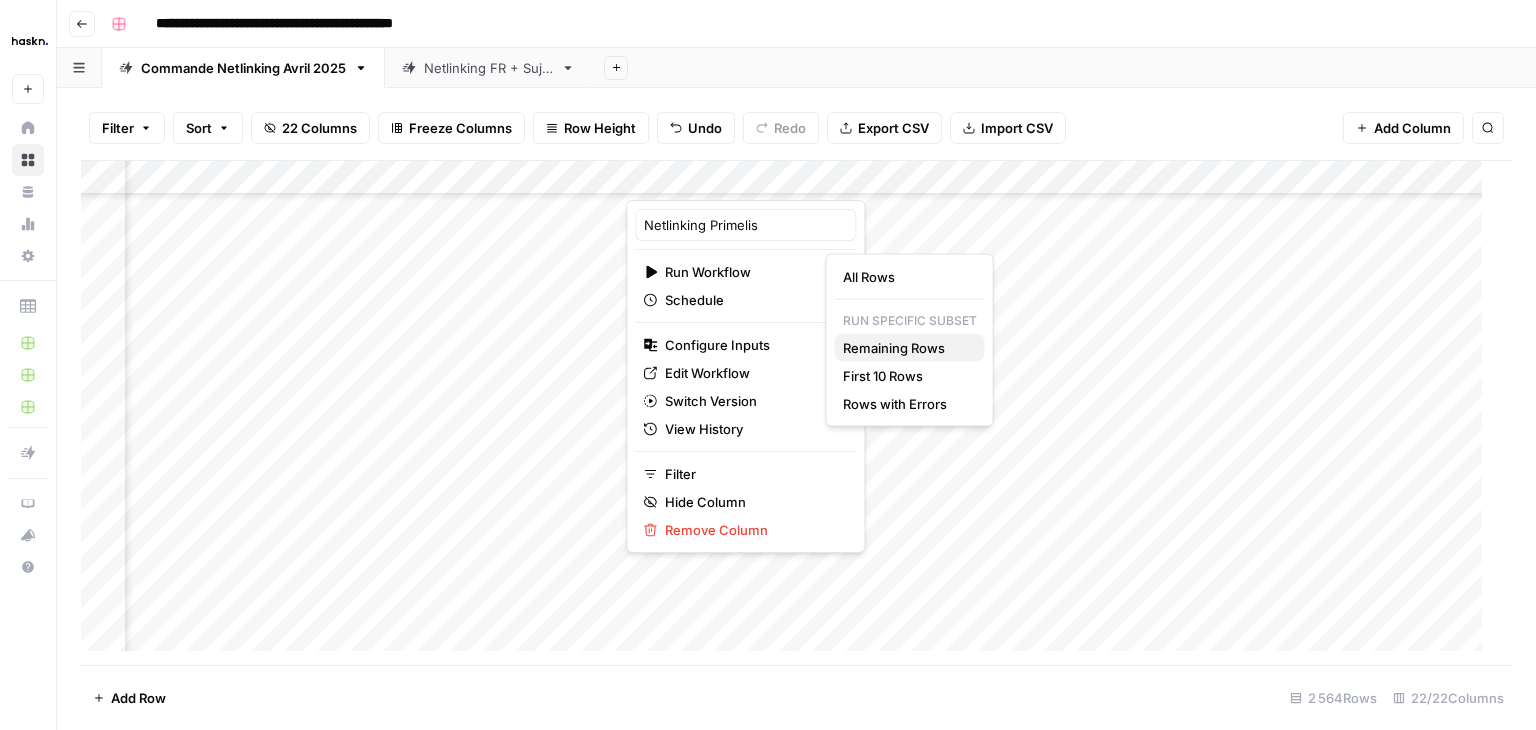 click on "Remaining Rows" at bounding box center [894, 348] 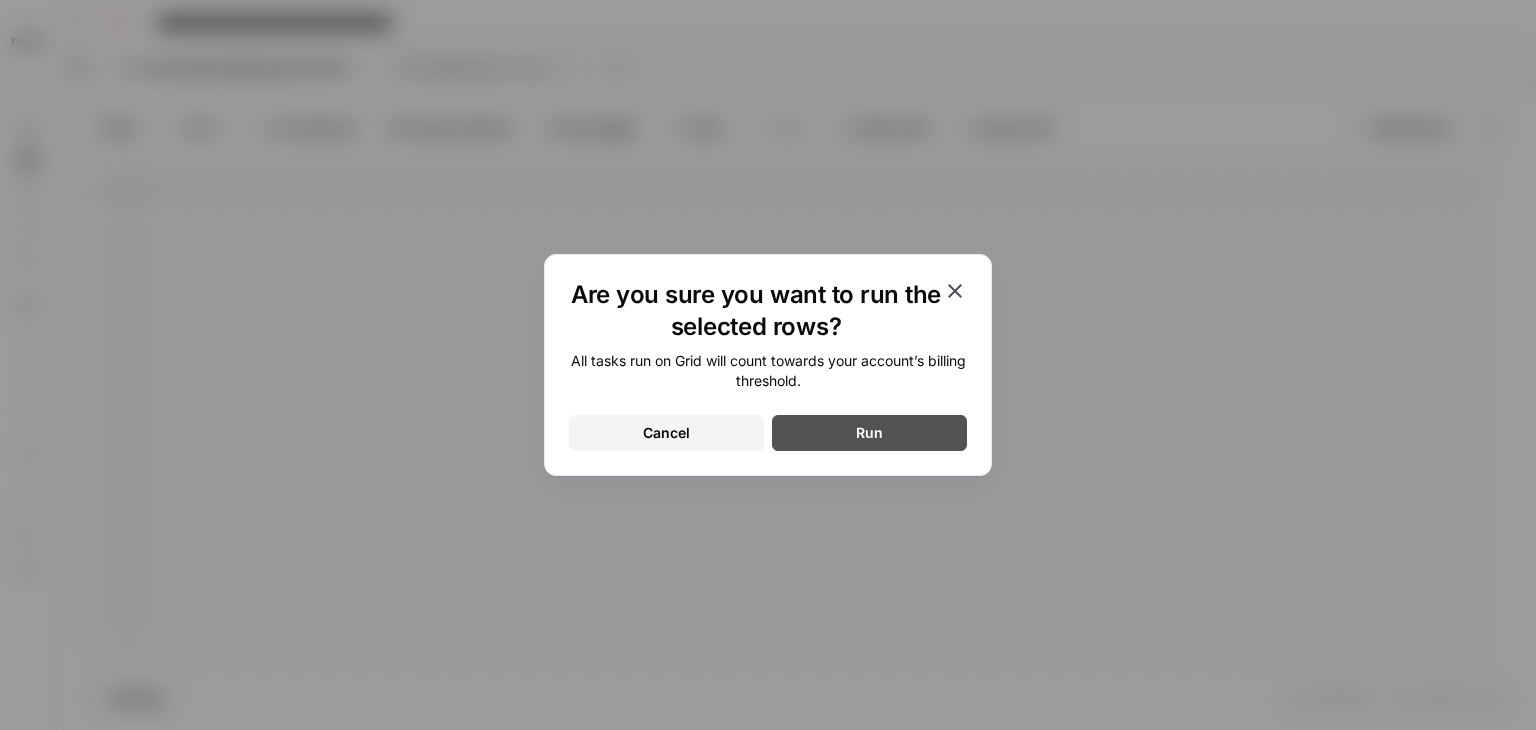 click on "Run" at bounding box center (869, 433) 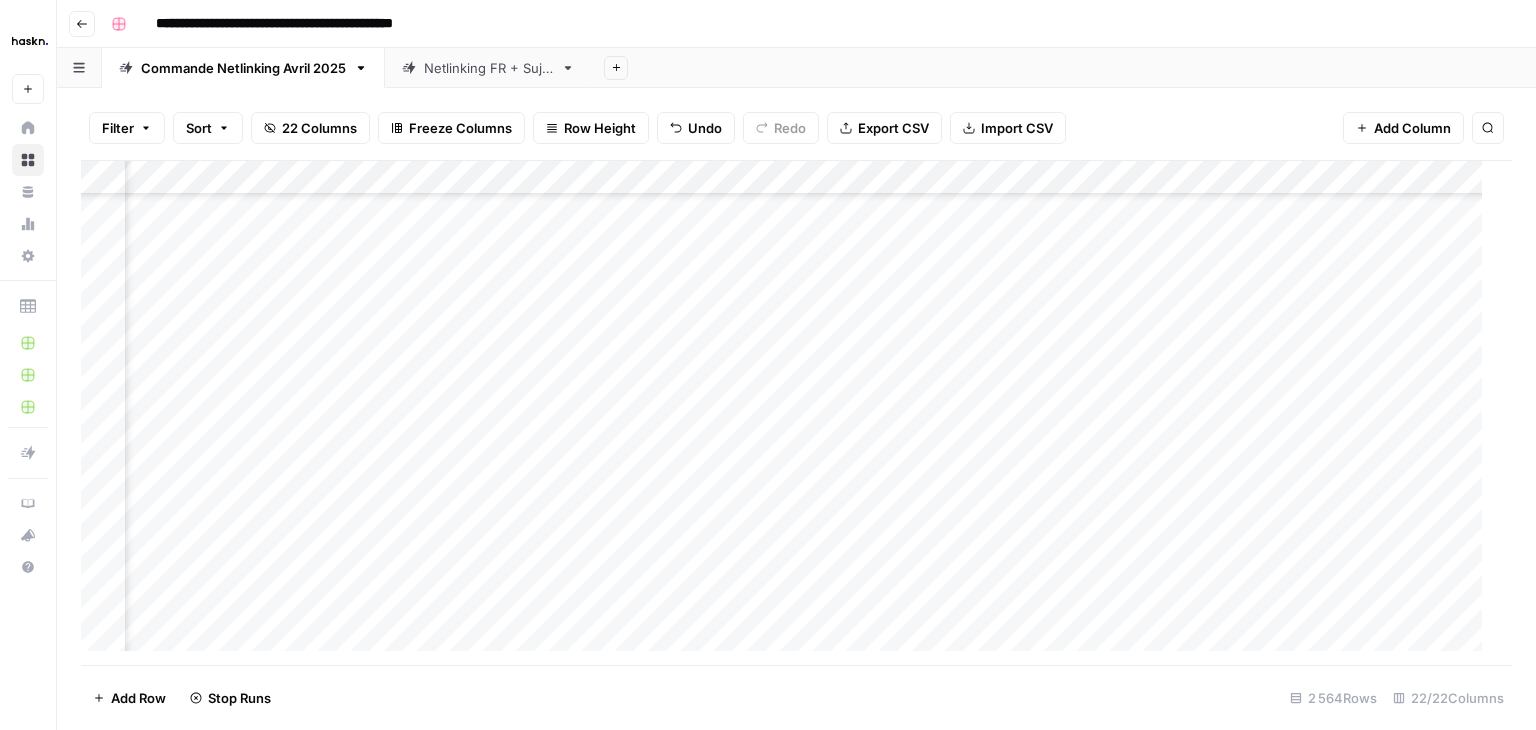 scroll, scrollTop: 86752, scrollLeft: 3028, axis: both 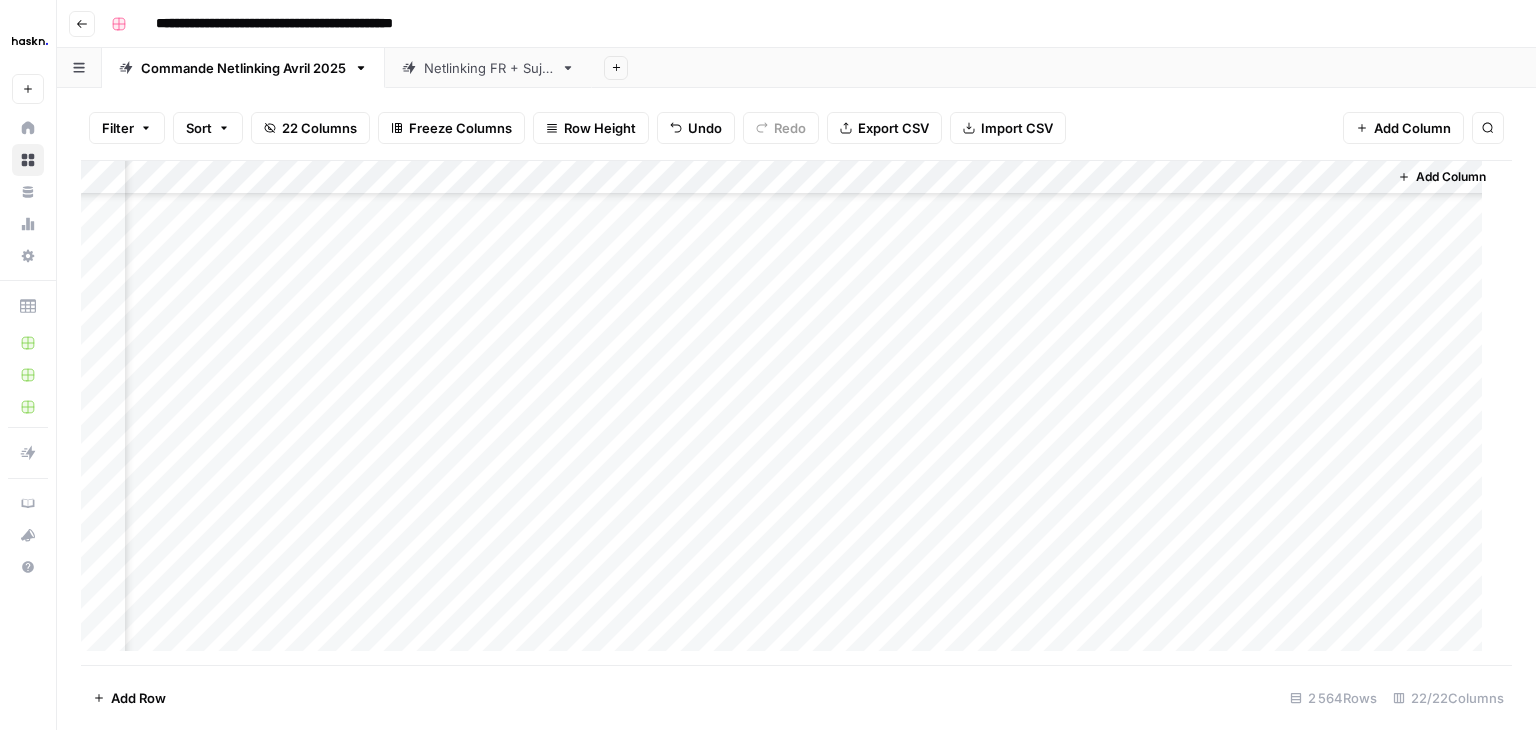 click on "Add Column" at bounding box center (789, 413) 